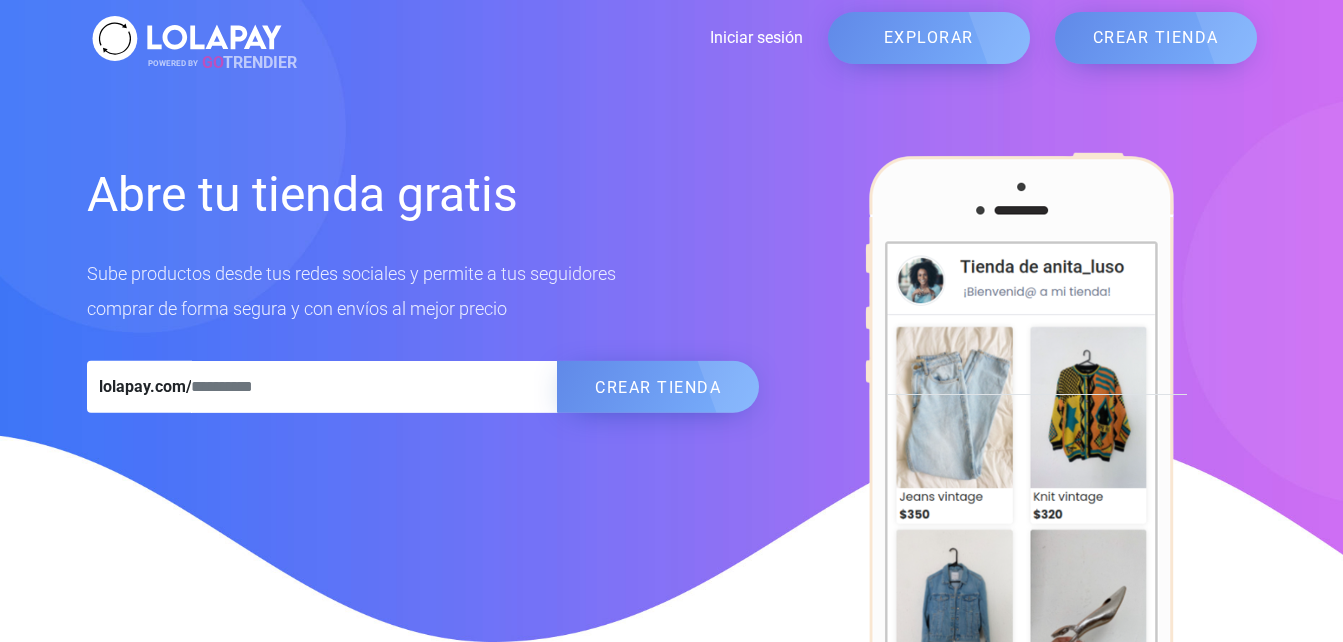 scroll, scrollTop: 0, scrollLeft: 0, axis: both 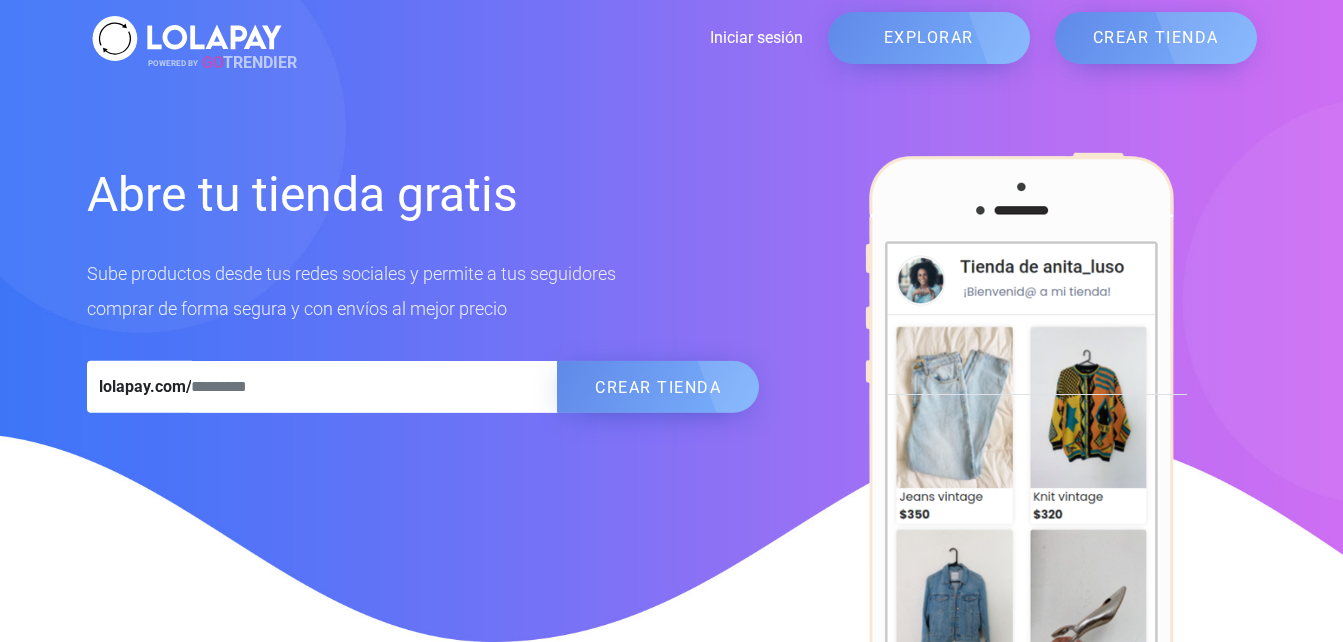 click on "CREAR TIENDA" at bounding box center [1156, 38] 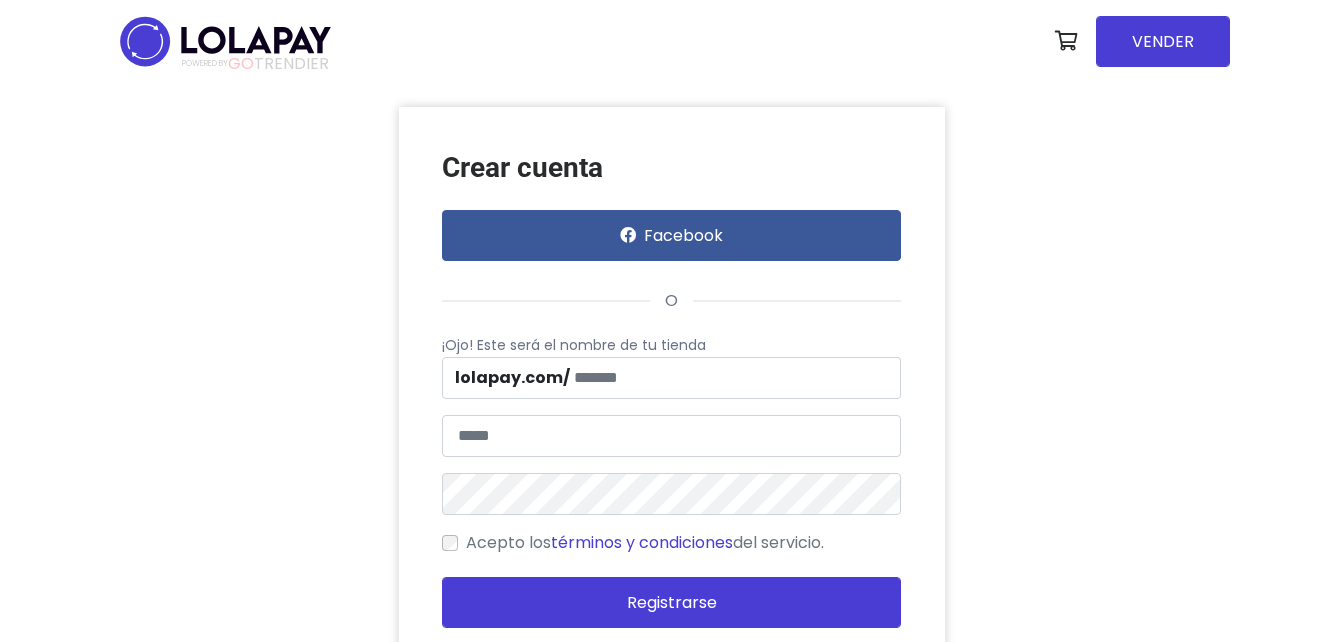 scroll, scrollTop: 0, scrollLeft: 0, axis: both 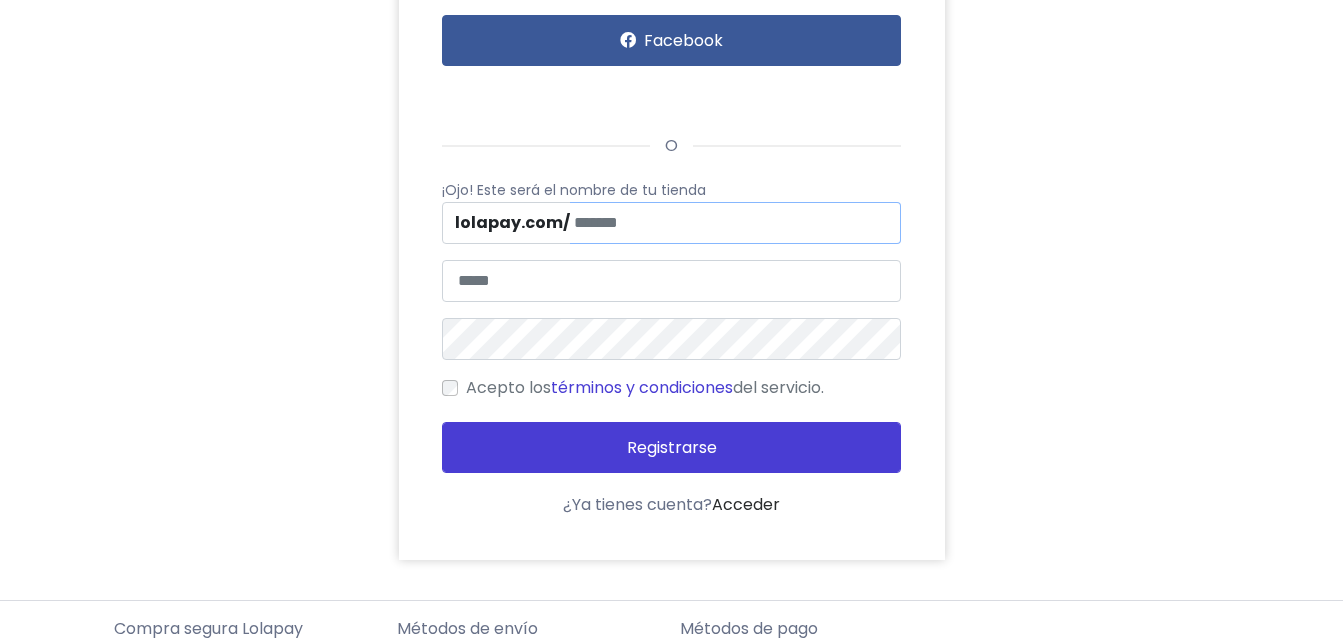 click at bounding box center (735, 223) 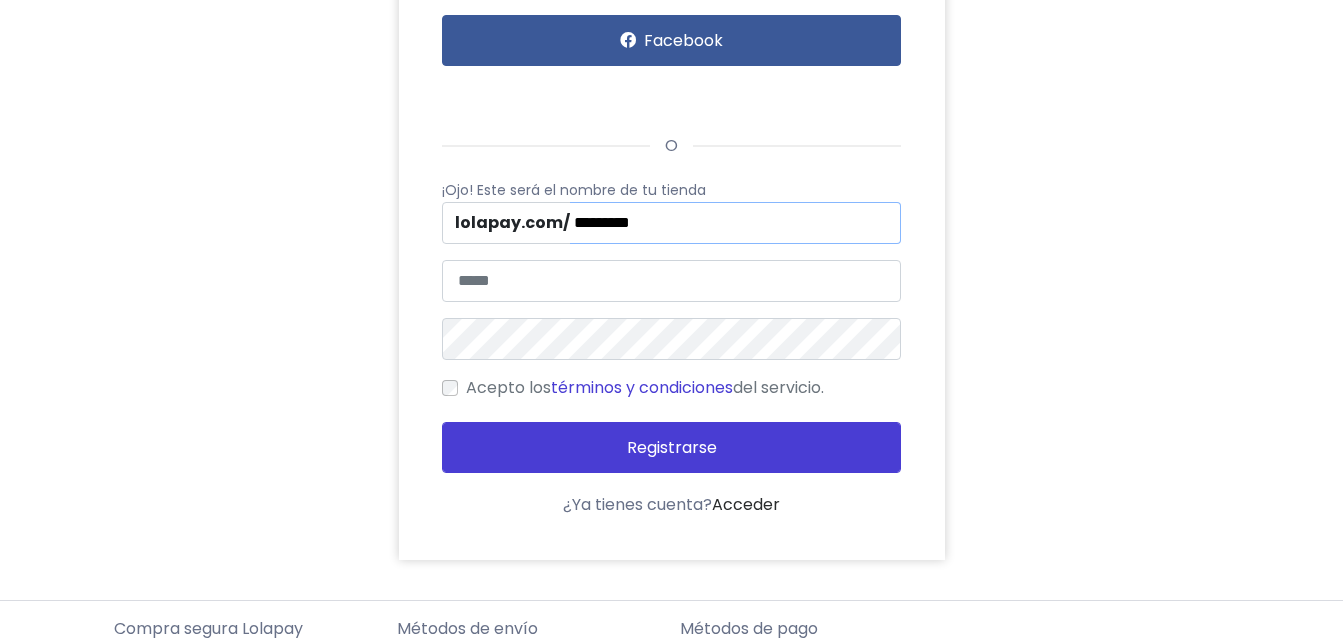type on "*********" 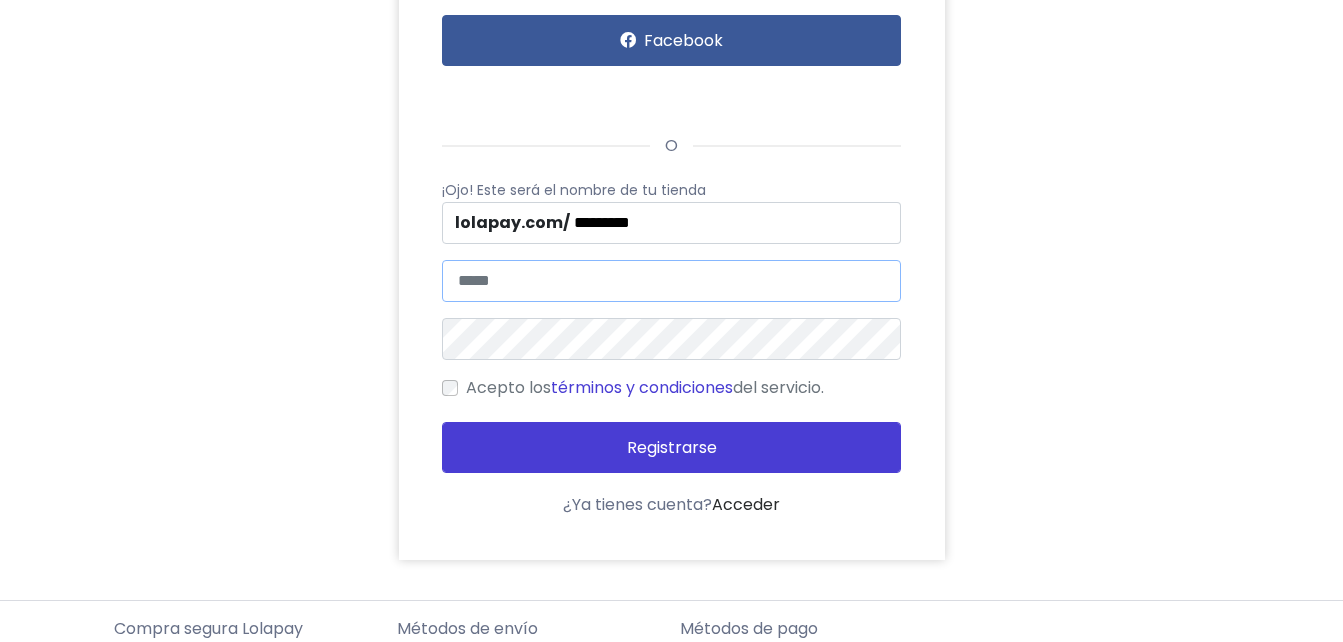 click at bounding box center (671, 281) 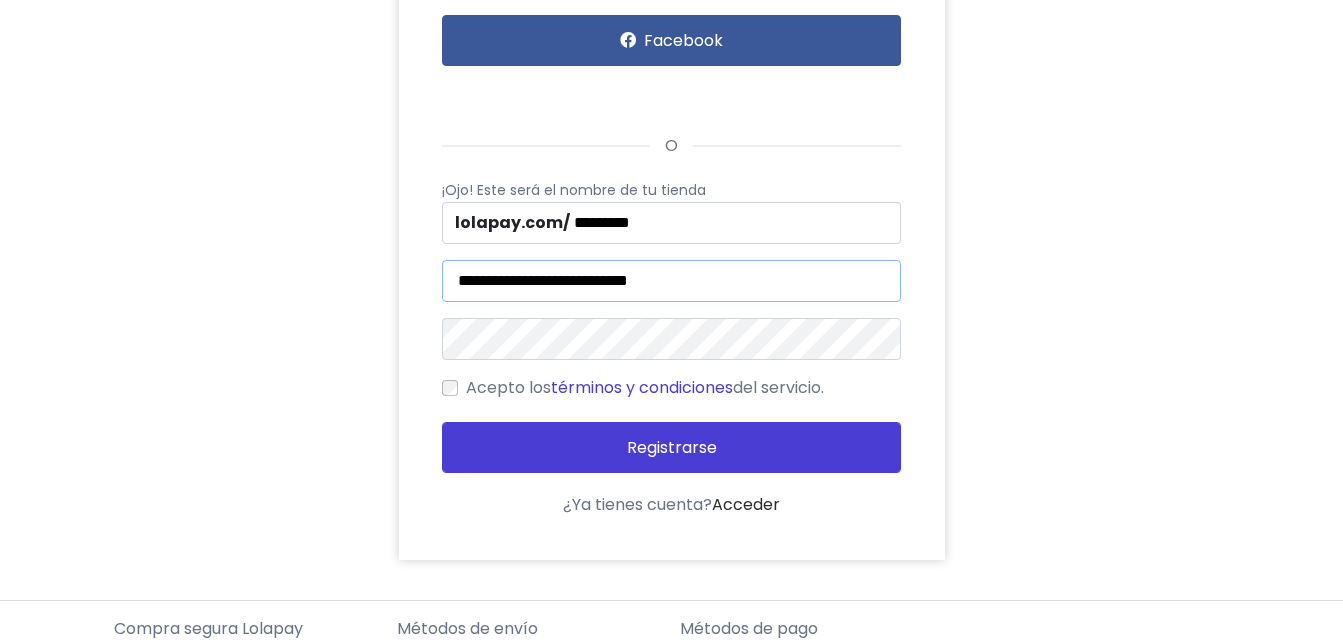type on "**********" 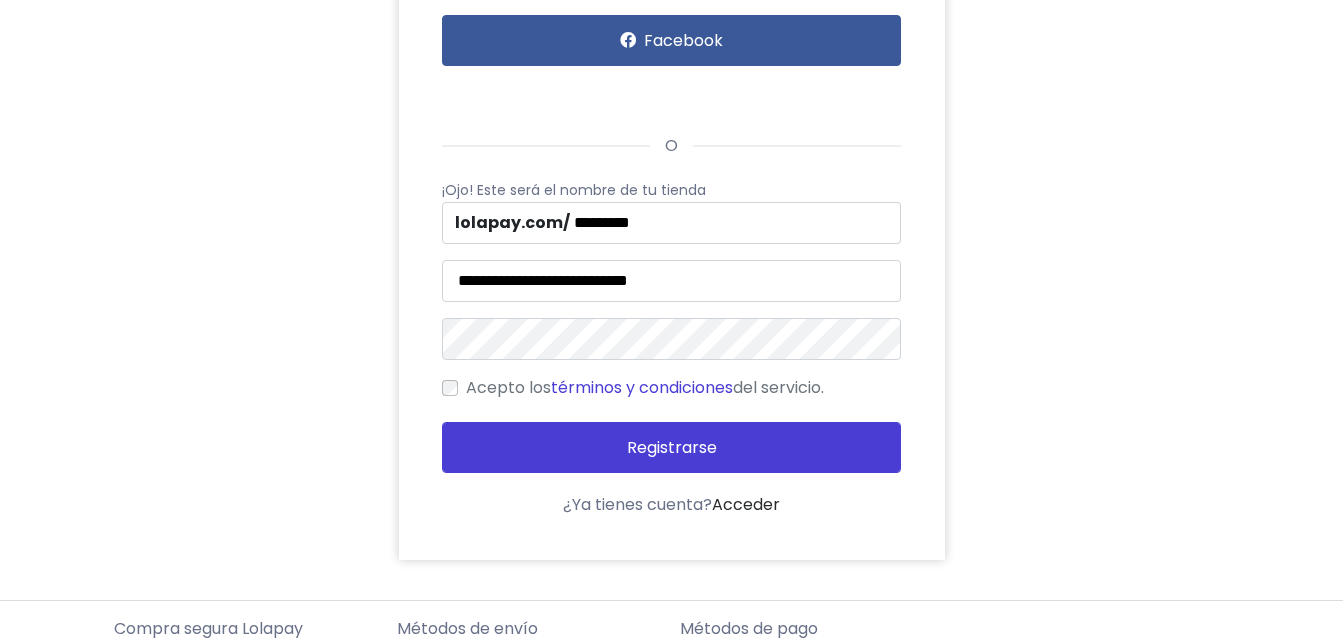 click on "**********" at bounding box center [672, 236] 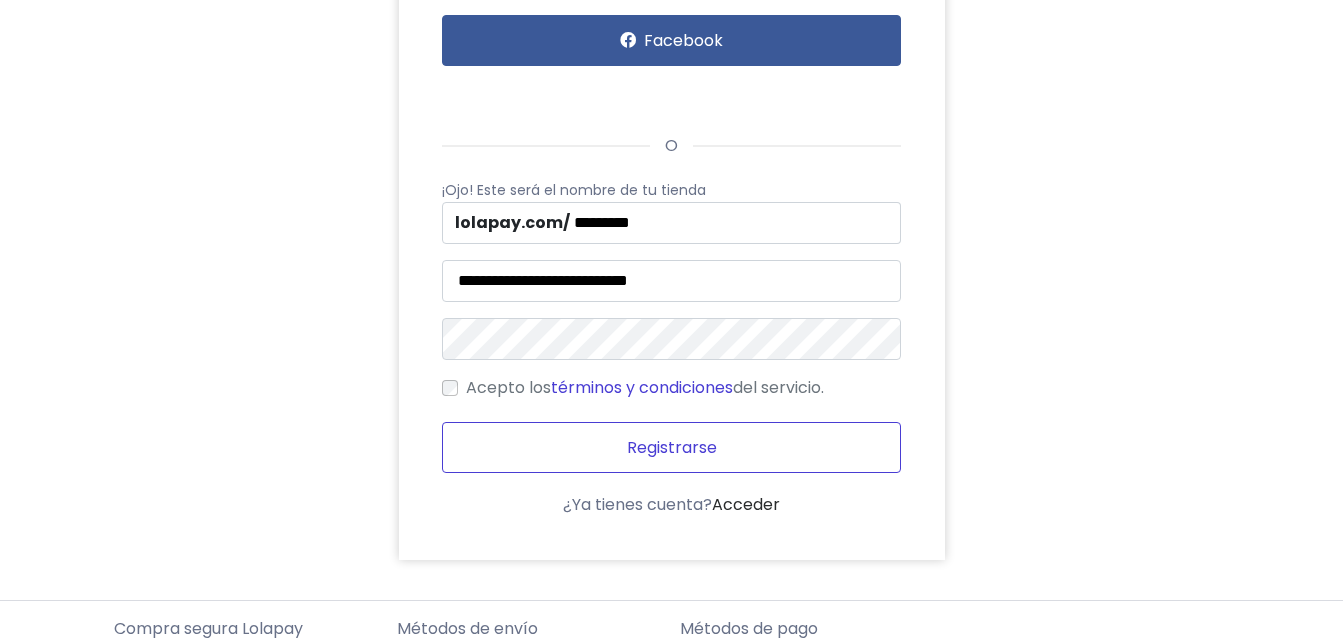 click on "Registrarse" at bounding box center (671, 447) 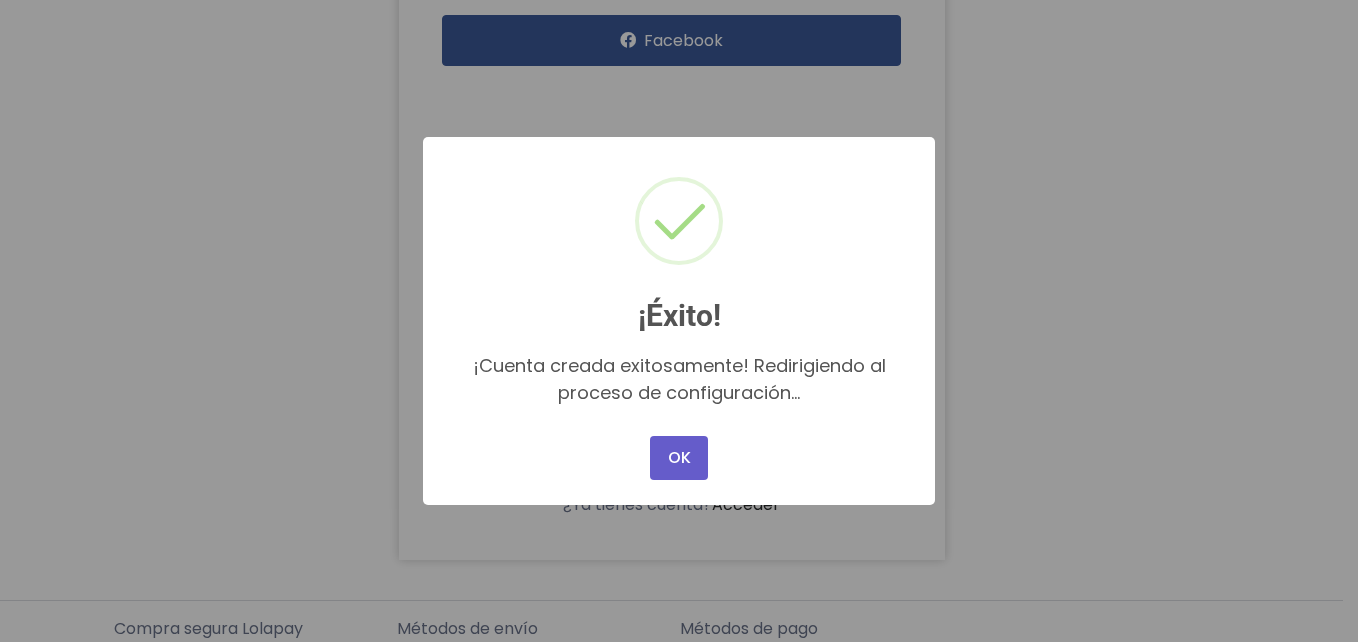click on "OK" at bounding box center (679, 458) 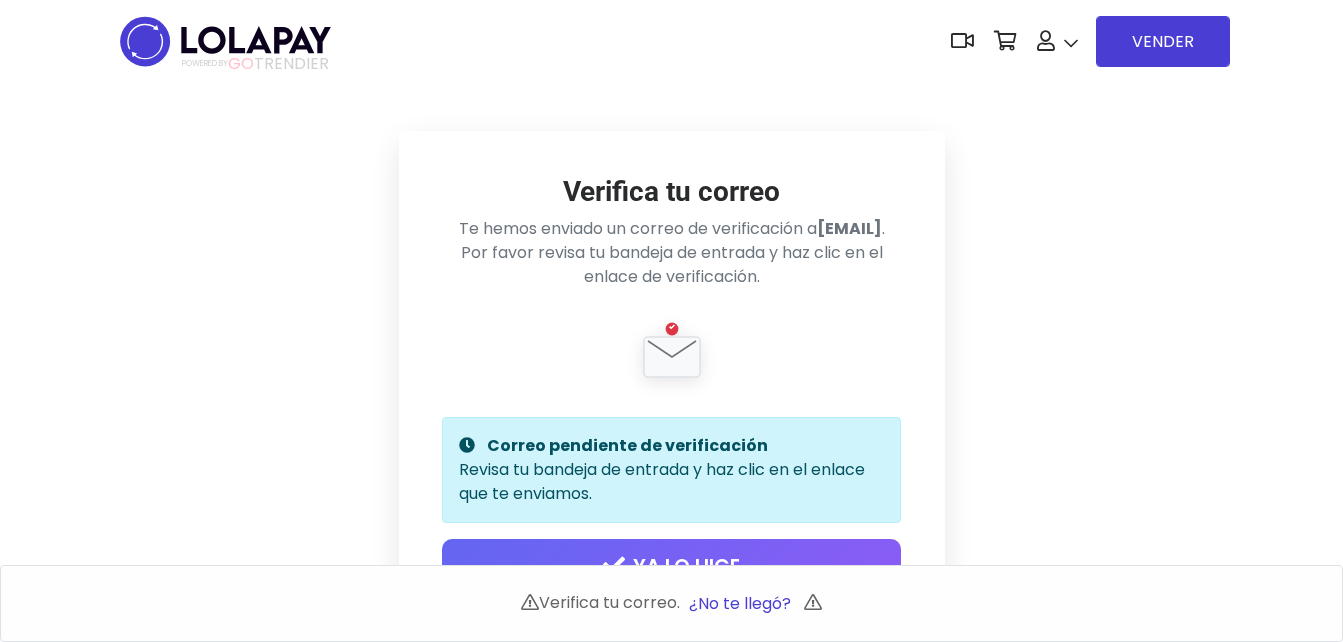 scroll, scrollTop: 0, scrollLeft: 0, axis: both 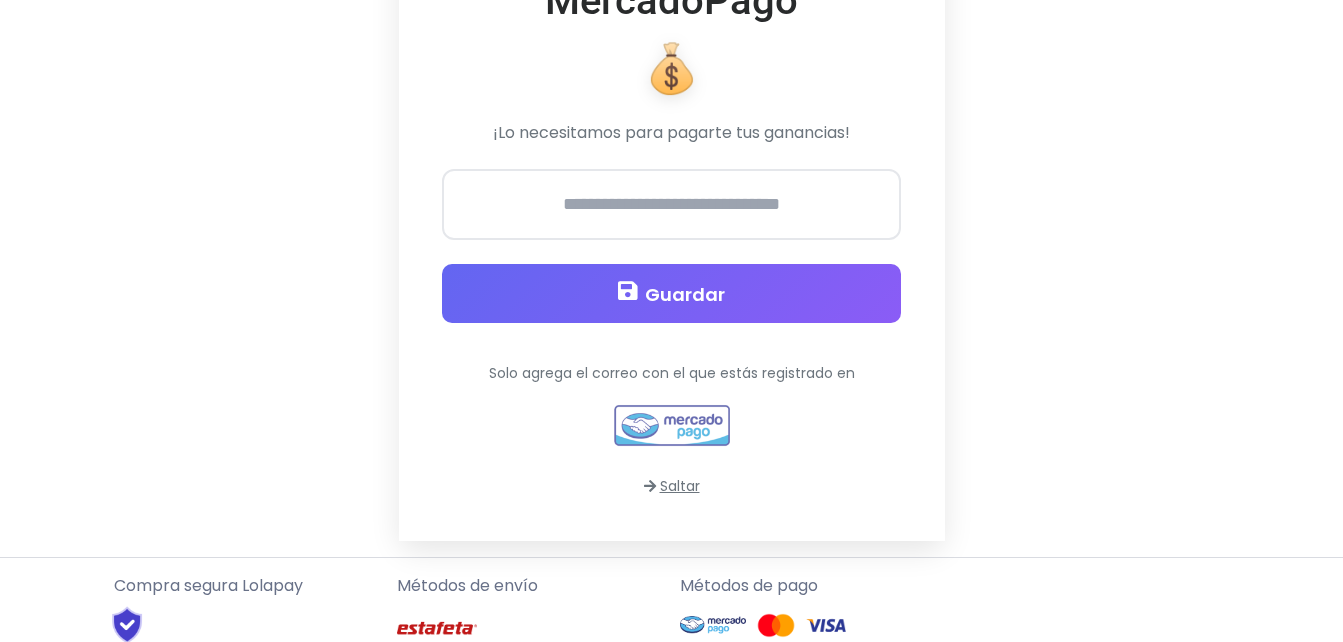 click on "Saltar" at bounding box center (672, 486) 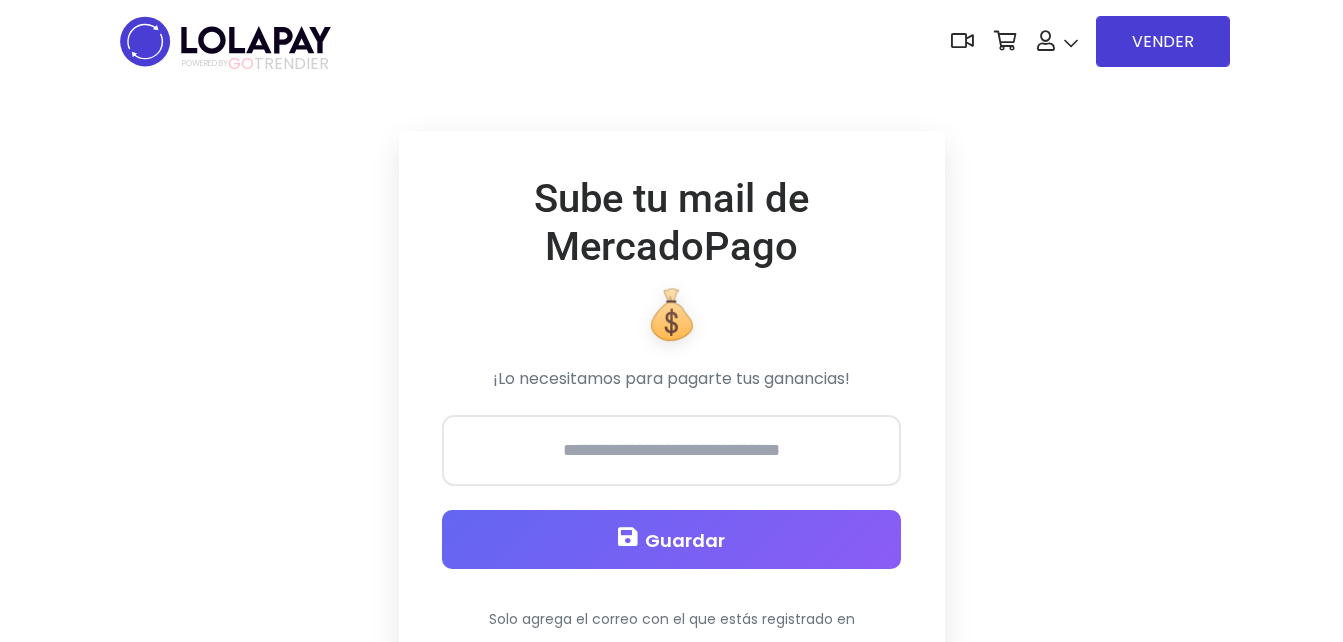 scroll, scrollTop: 0, scrollLeft: 0, axis: both 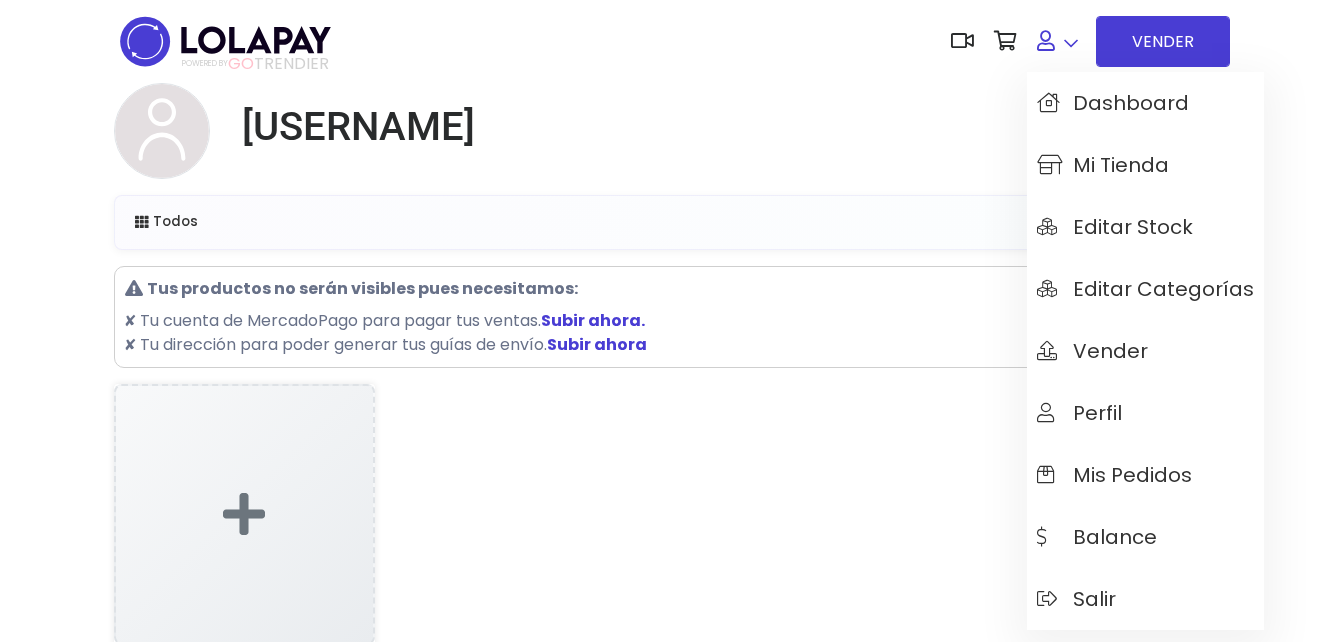 click at bounding box center (1057, 41) 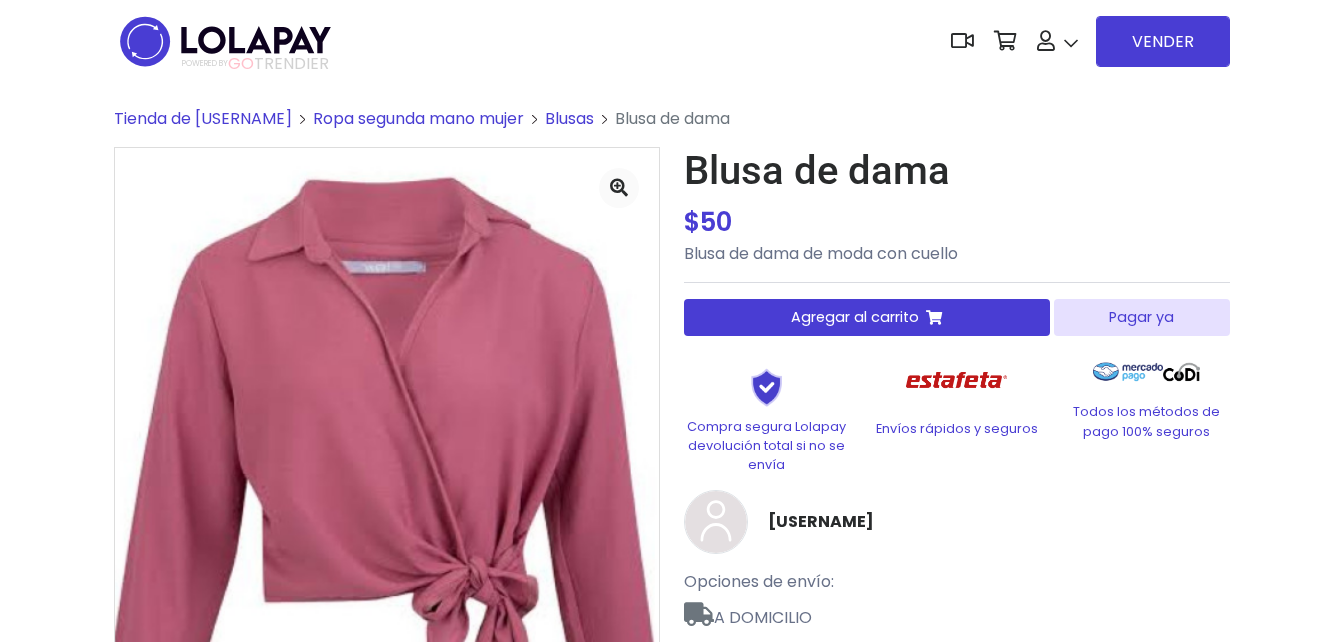 scroll, scrollTop: 0, scrollLeft: 0, axis: both 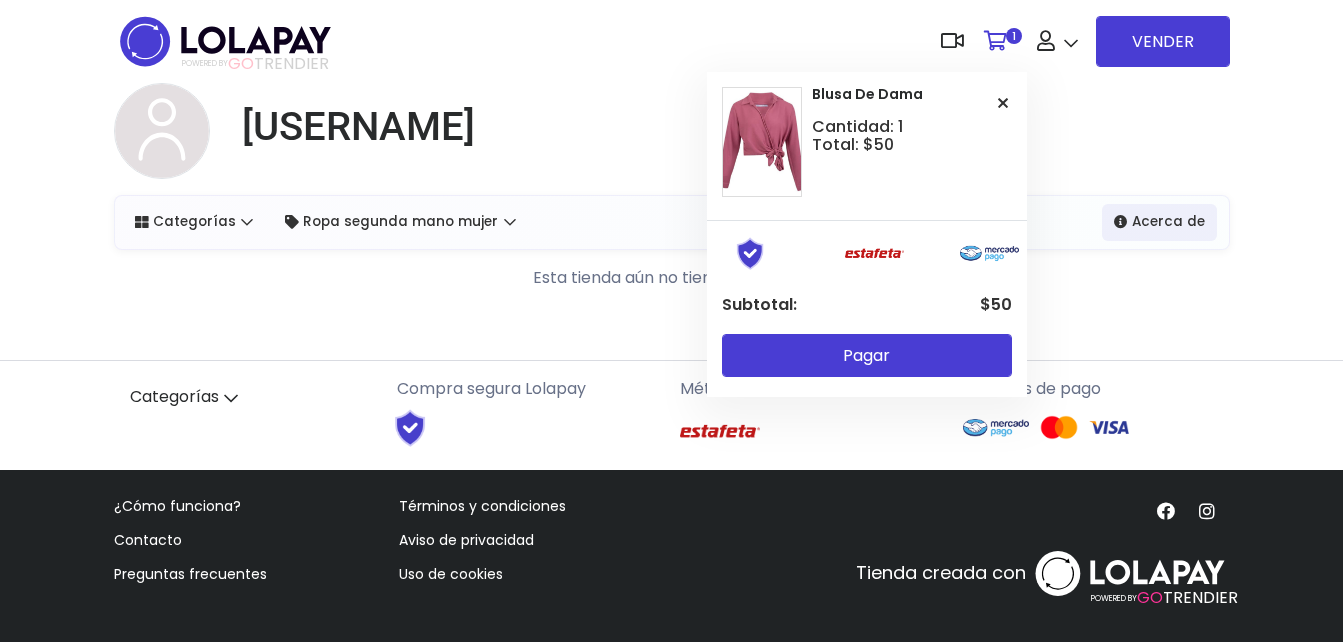 click at bounding box center [995, 41] 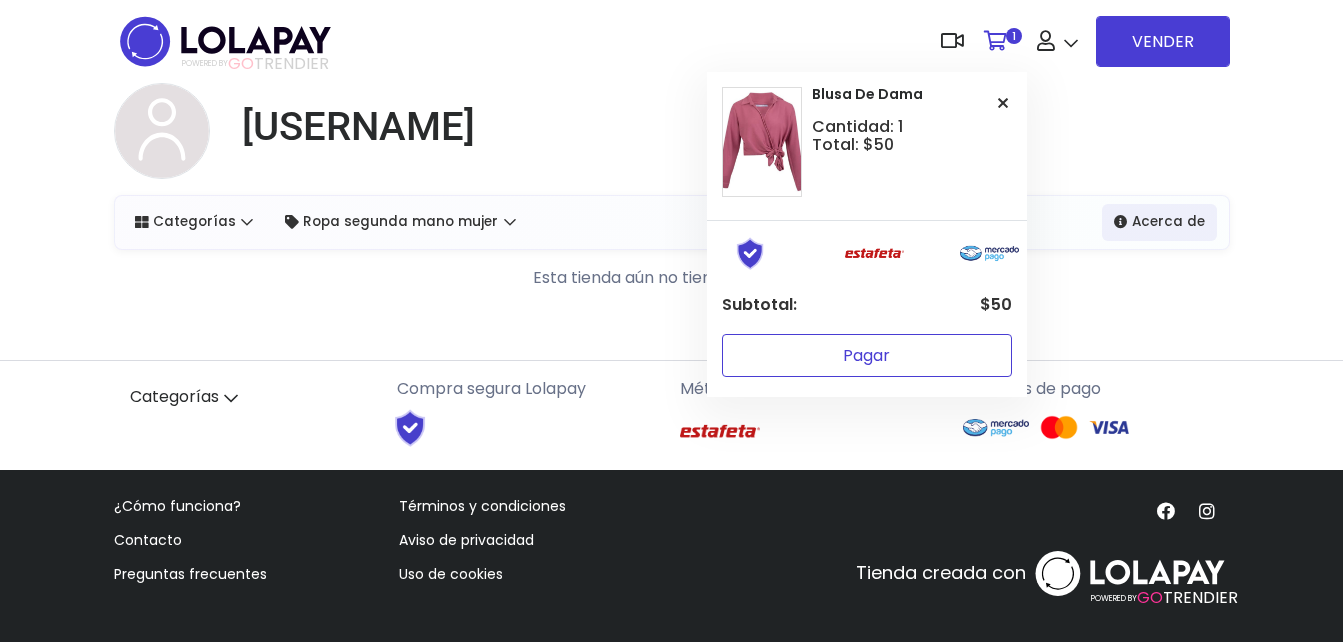 click on "Pagar" at bounding box center (867, 355) 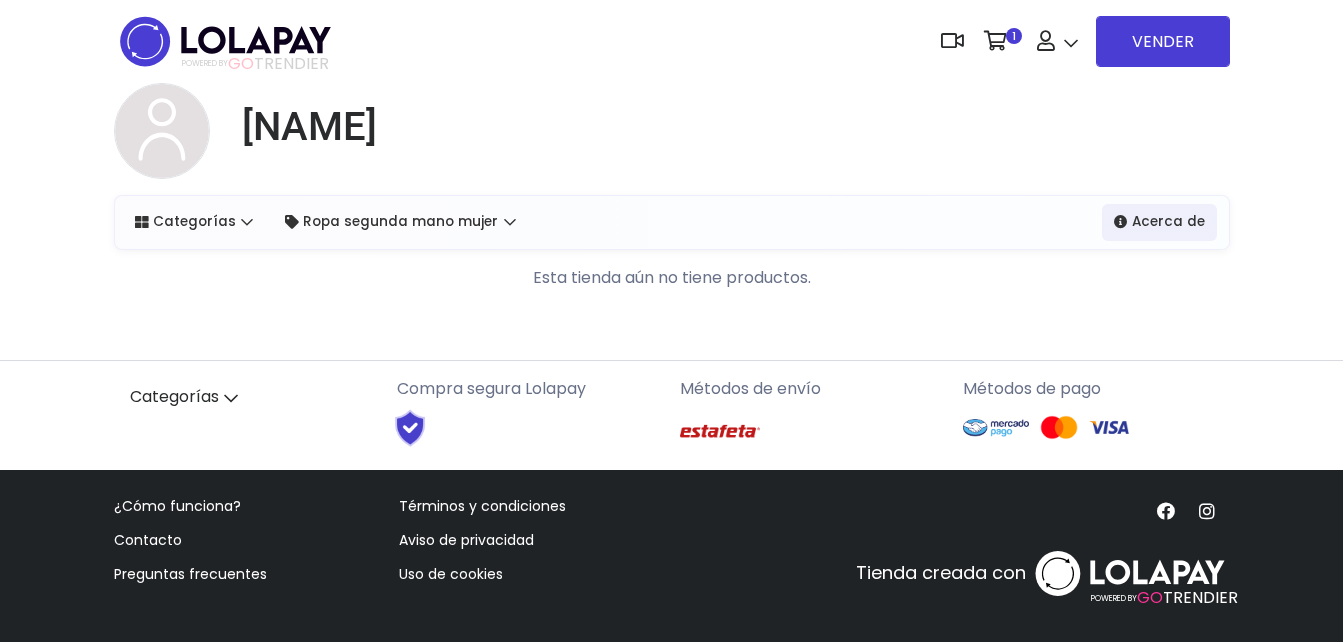 scroll, scrollTop: 0, scrollLeft: 0, axis: both 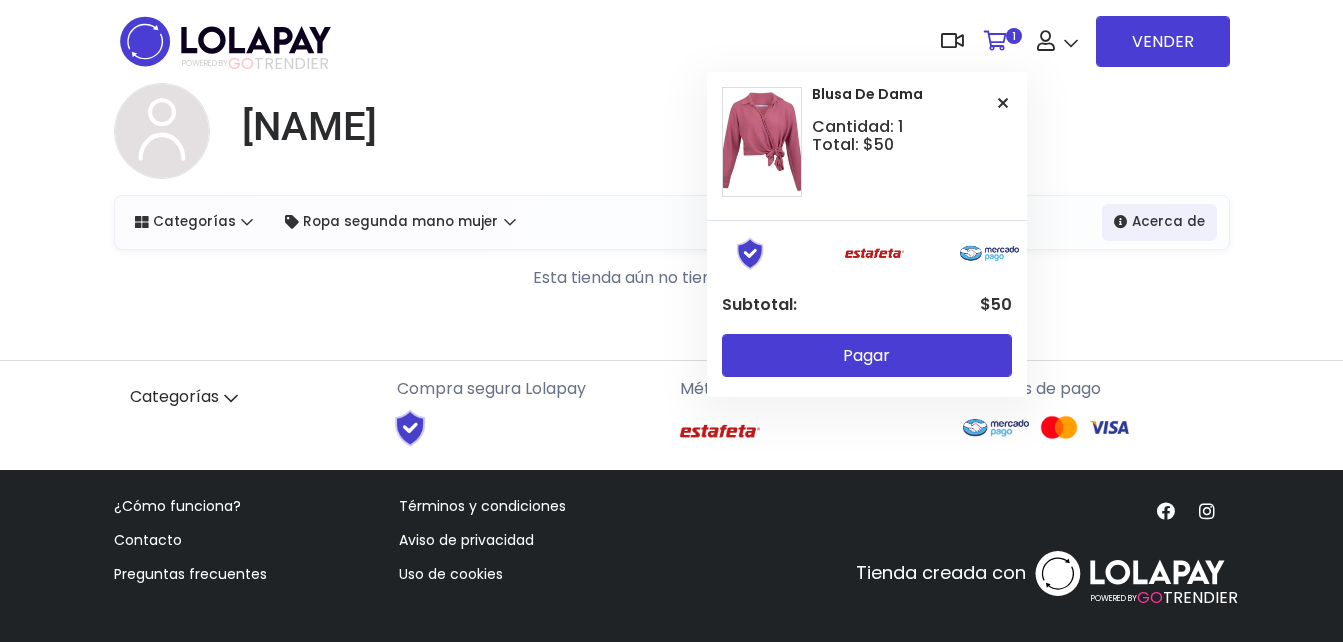 click at bounding box center (995, 41) 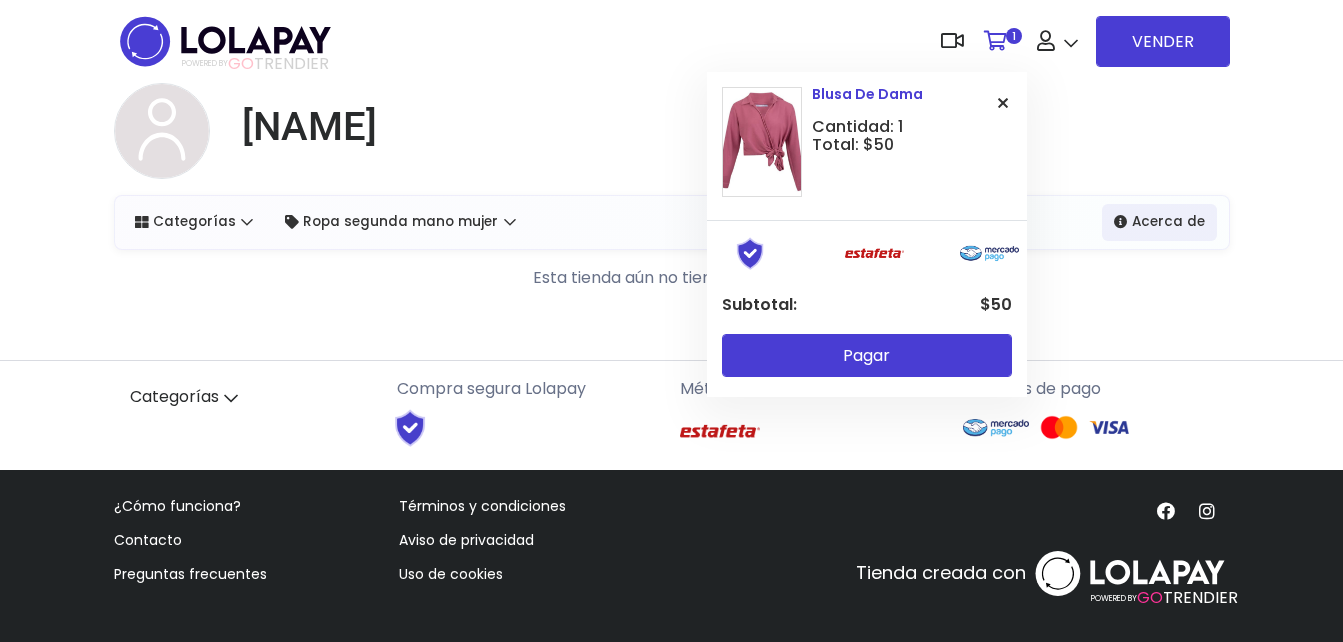 click on "Blusa de dama
Cantidad: 1 Total: $50" at bounding box center [867, 142] 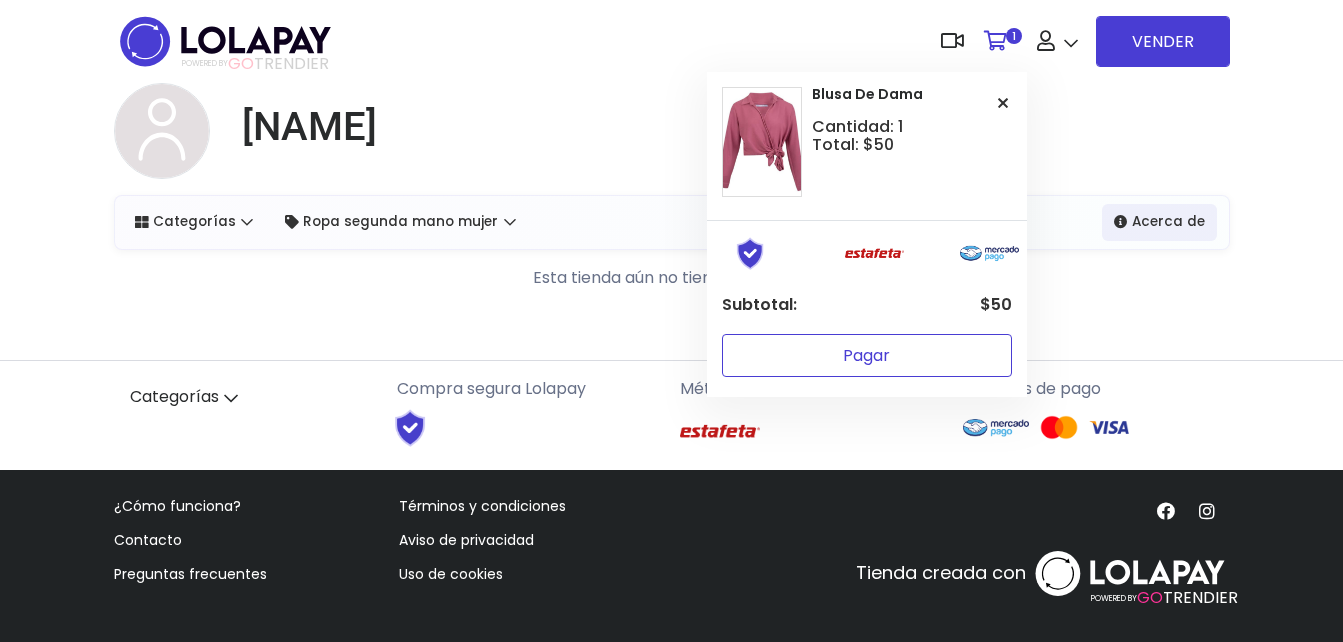 click on "Pagar" at bounding box center (867, 355) 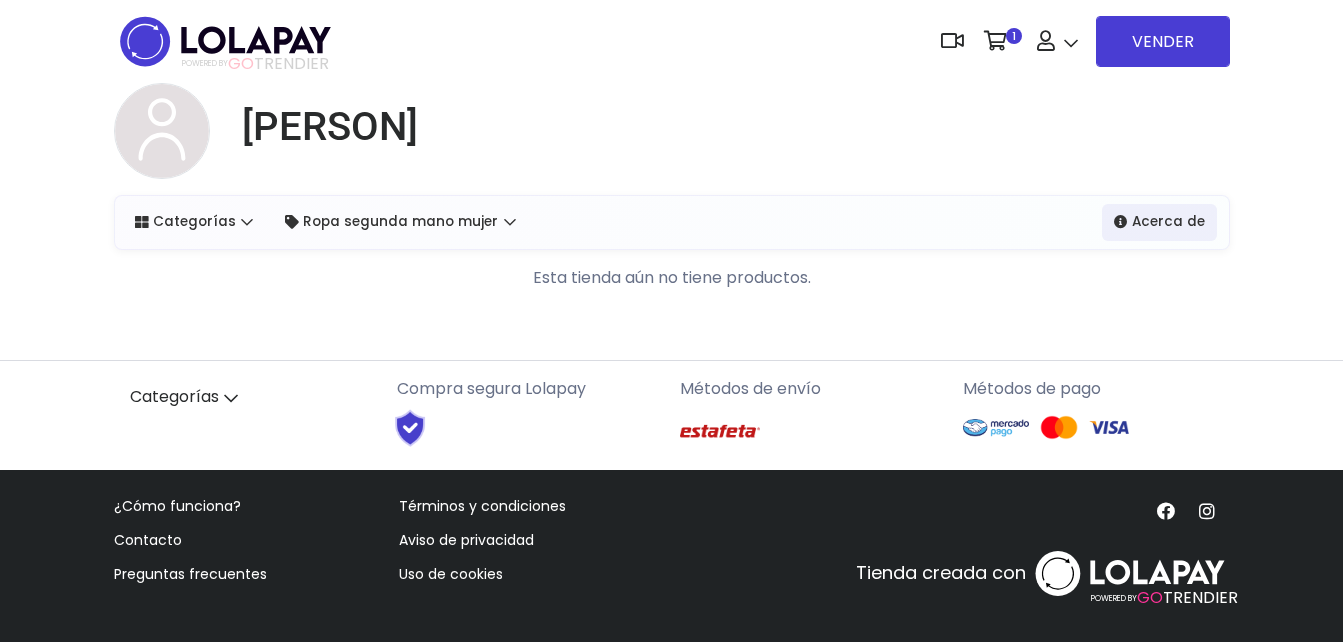 scroll, scrollTop: 0, scrollLeft: 0, axis: both 